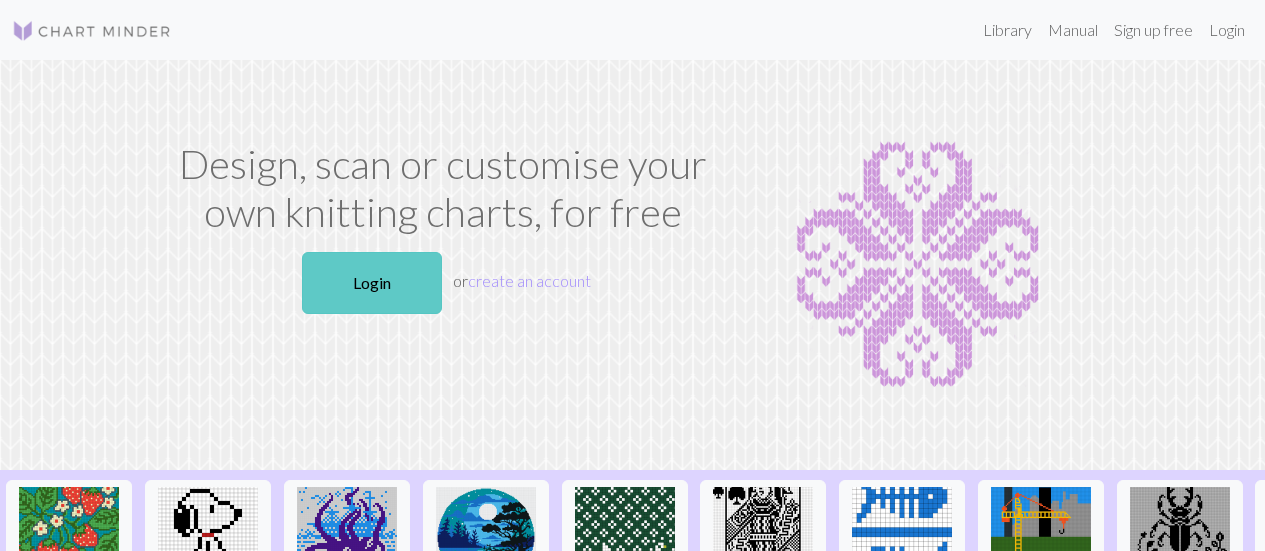 scroll, scrollTop: 0, scrollLeft: 0, axis: both 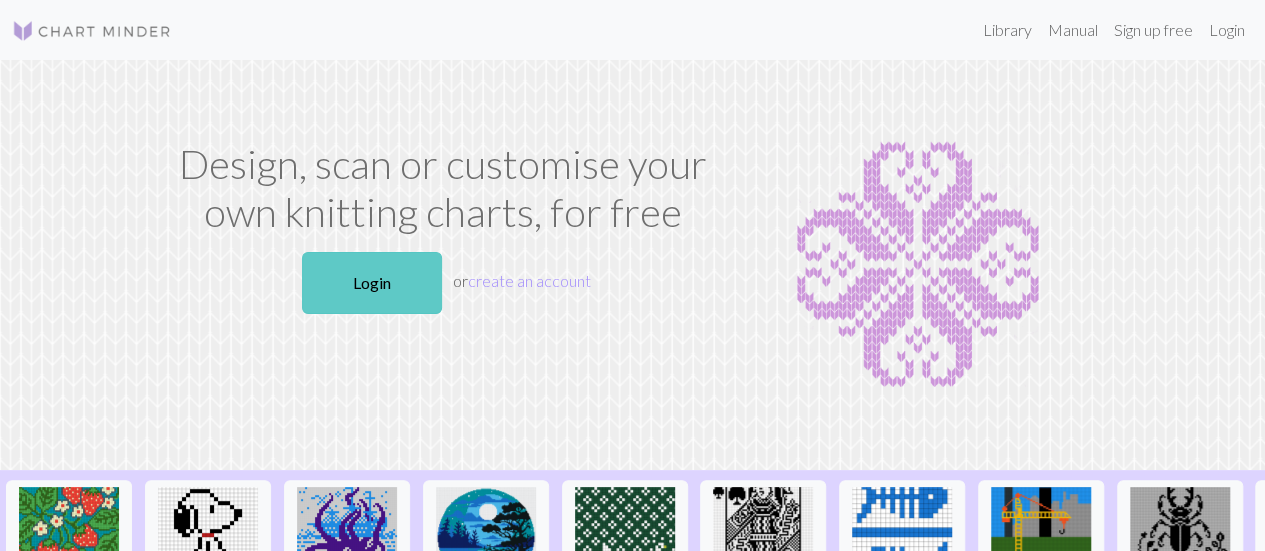 click on "Login" at bounding box center [372, 283] 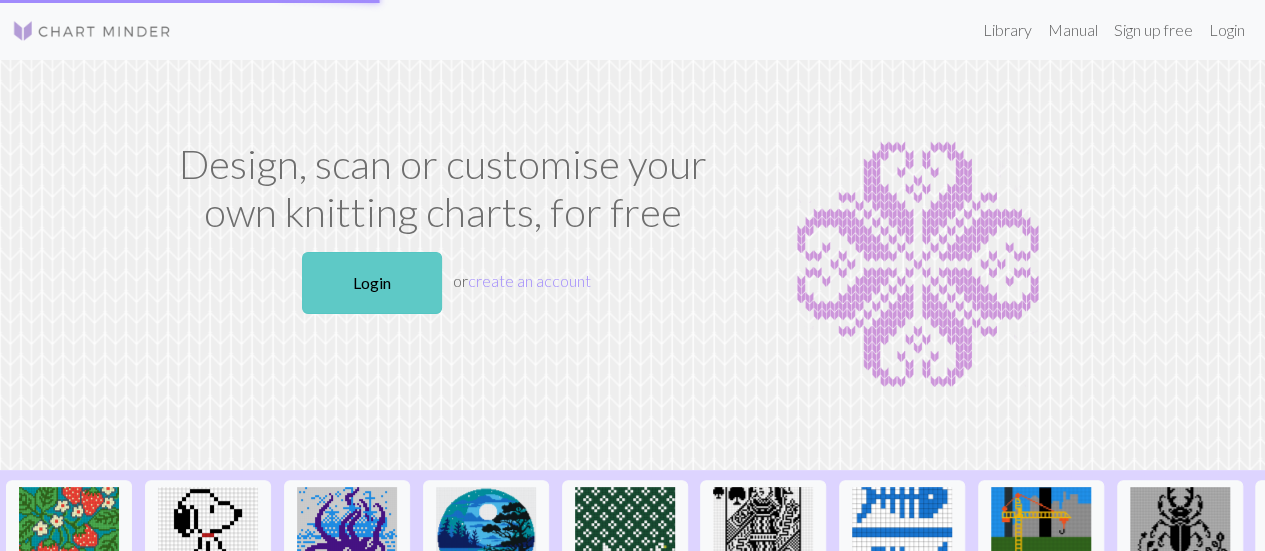 scroll, scrollTop: 0, scrollLeft: 0, axis: both 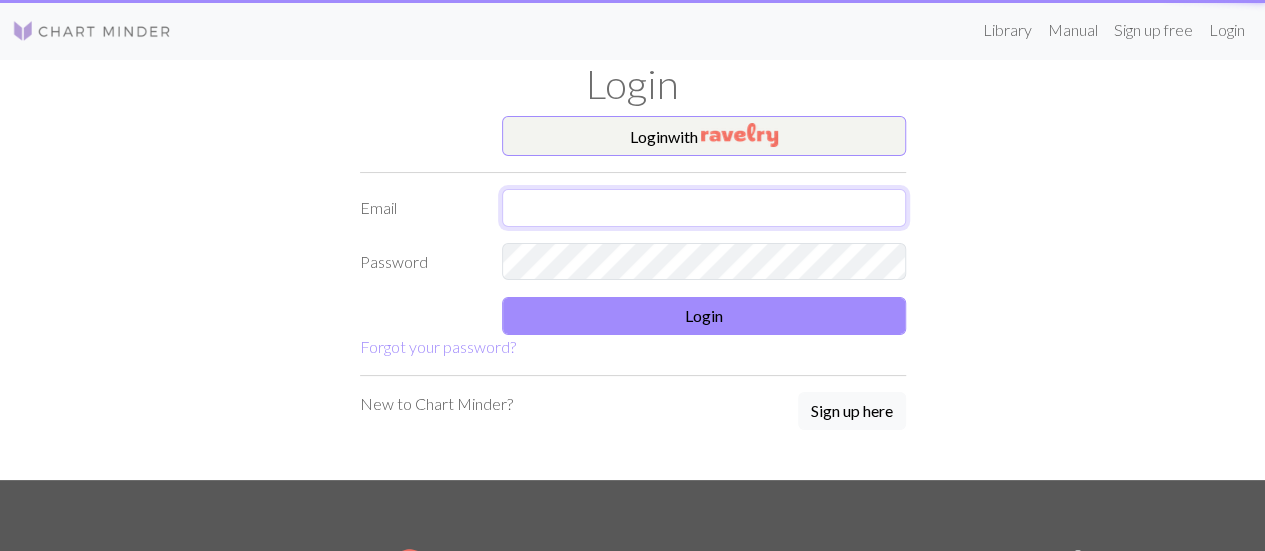 type on "[EMAIL]" 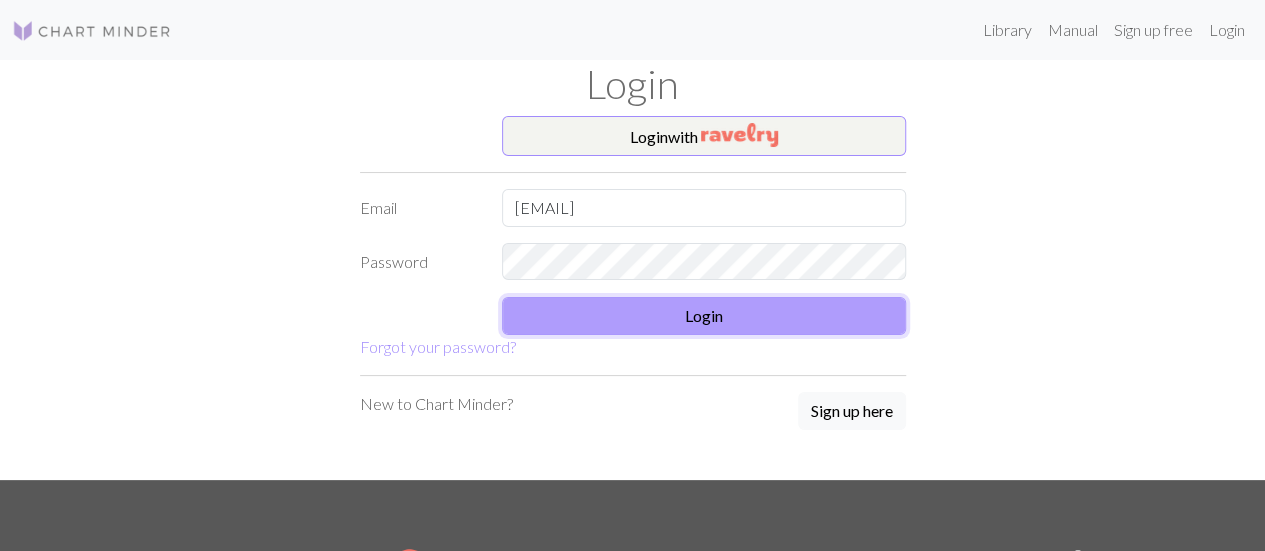 click on "Login" at bounding box center [704, 316] 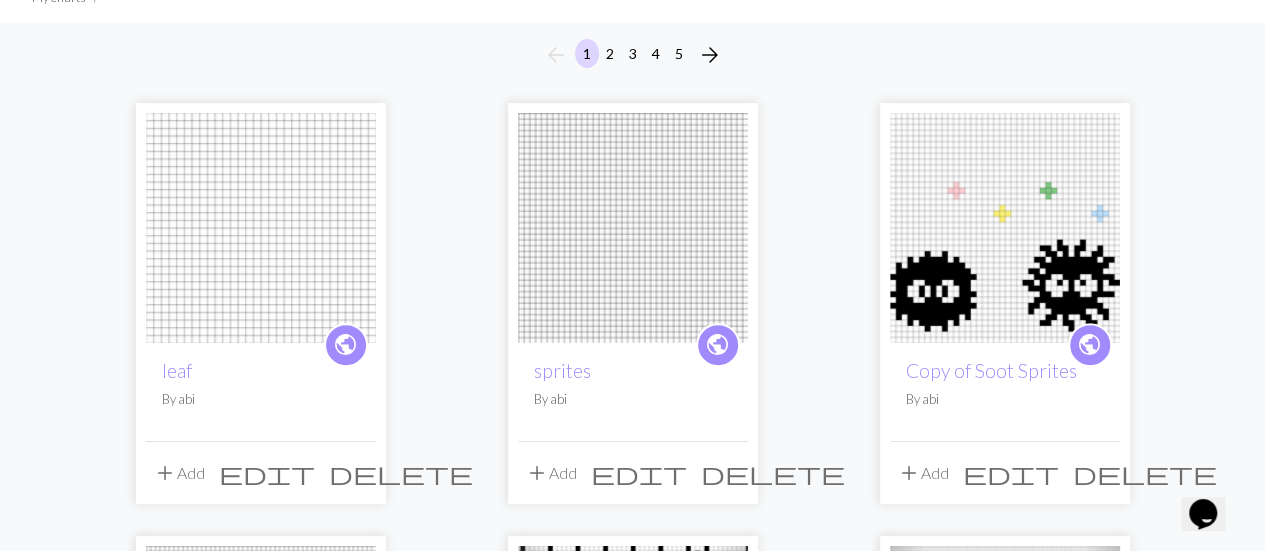 scroll, scrollTop: 0, scrollLeft: 0, axis: both 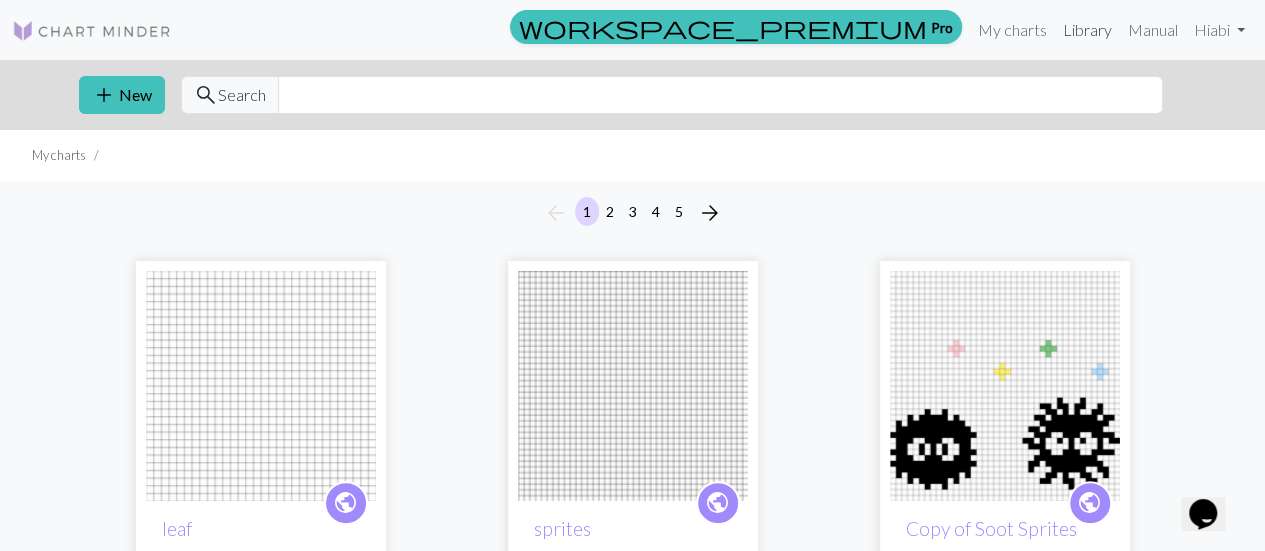 click on "Library" at bounding box center (1087, 30) 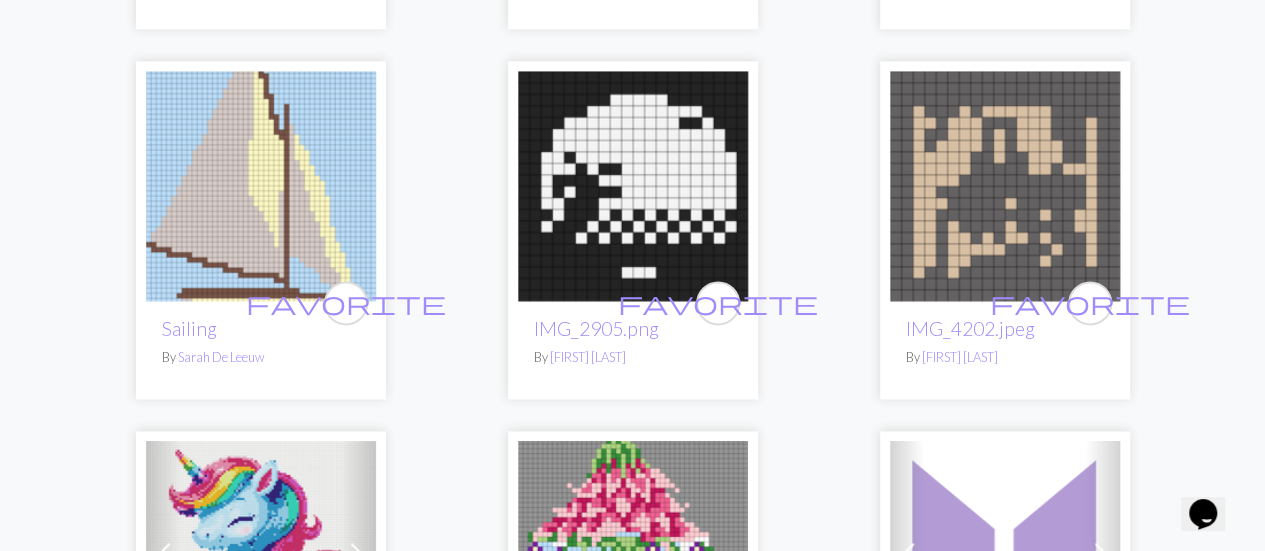 scroll, scrollTop: 5100, scrollLeft: 0, axis: vertical 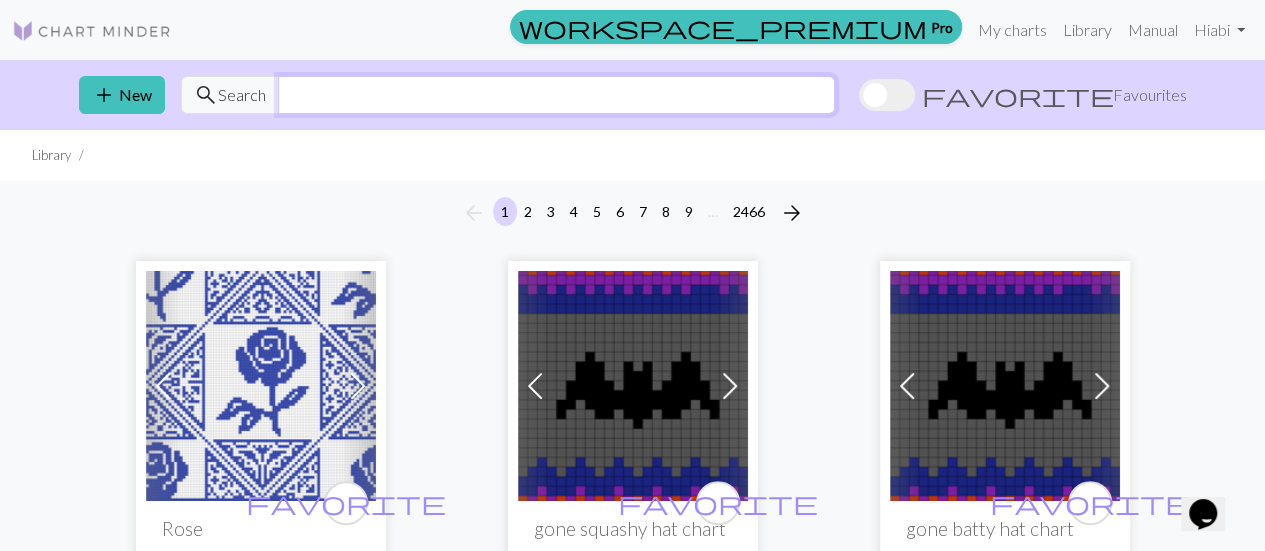 click at bounding box center [556, 95] 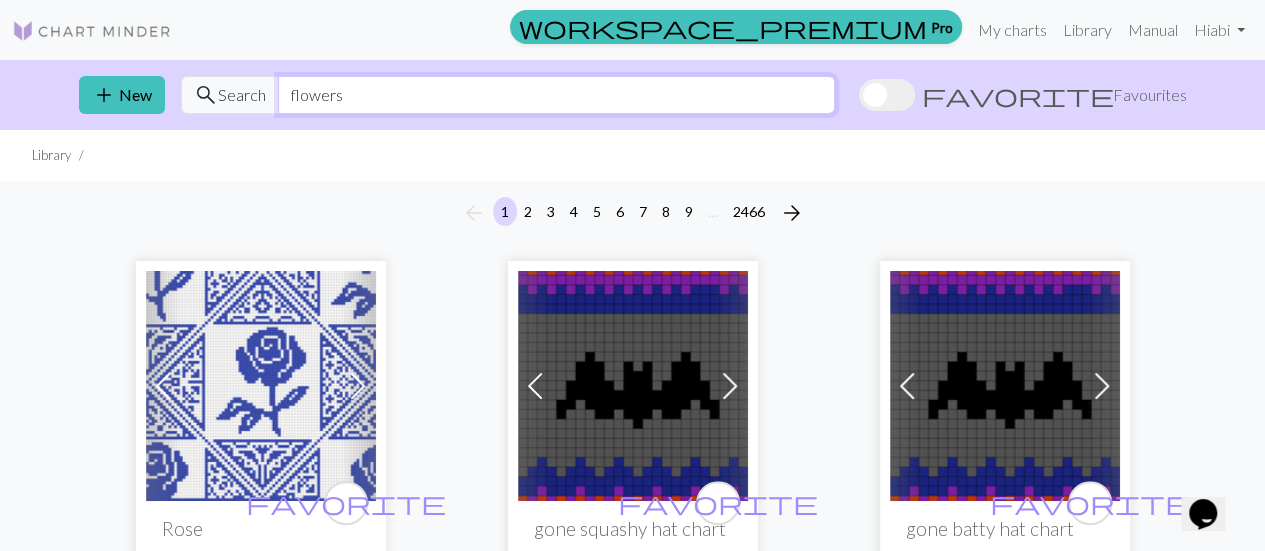 type on "flowers" 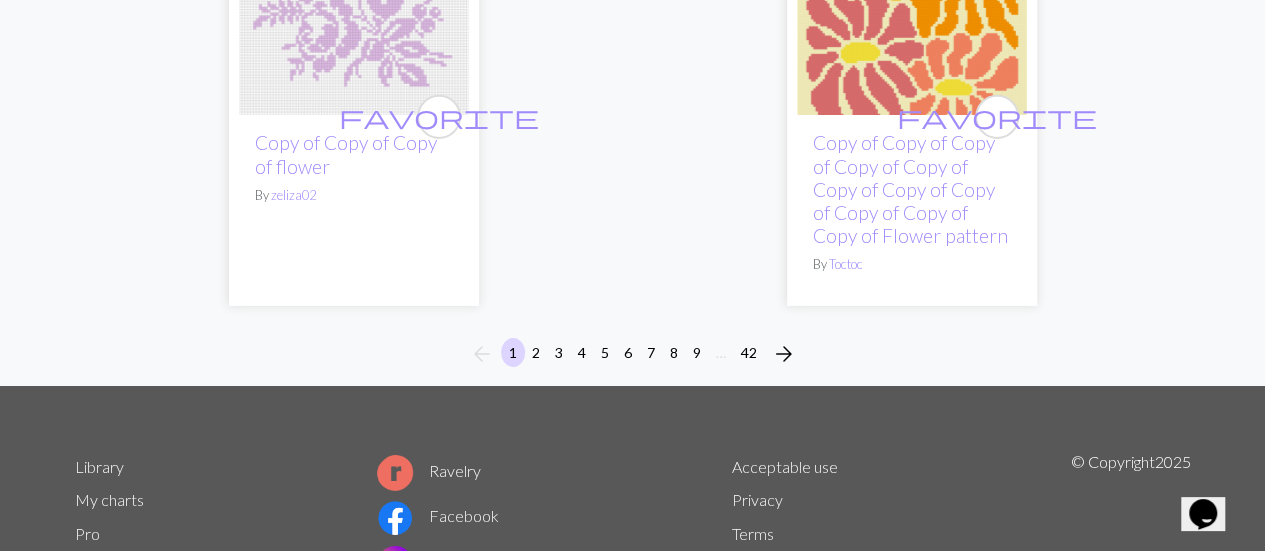 scroll, scrollTop: 6900, scrollLeft: 0, axis: vertical 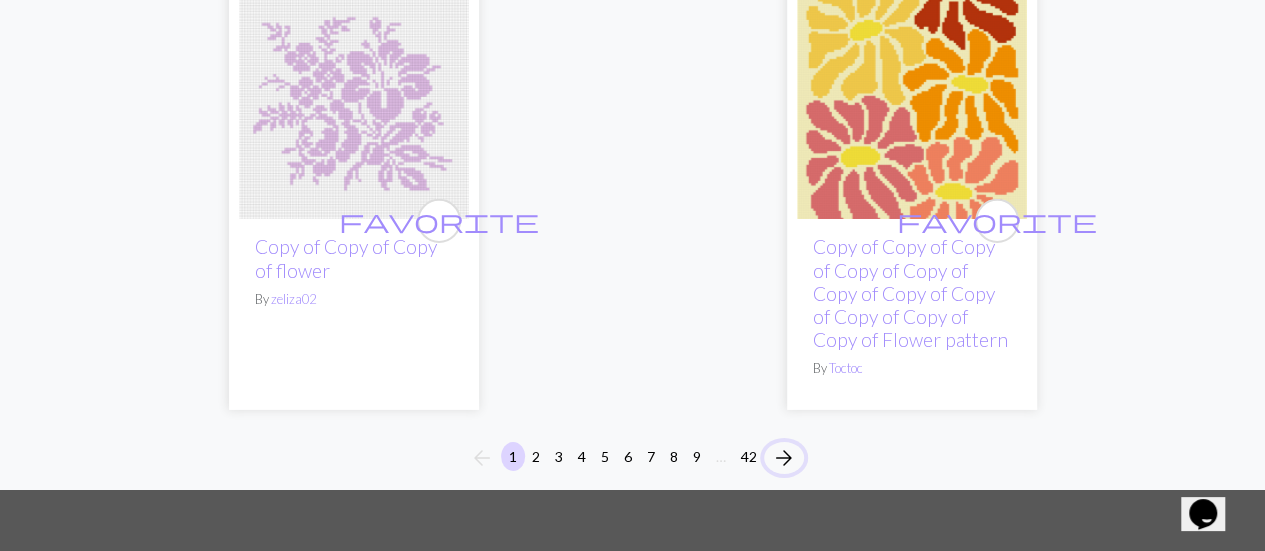 click on "arrow_forward" at bounding box center (784, 458) 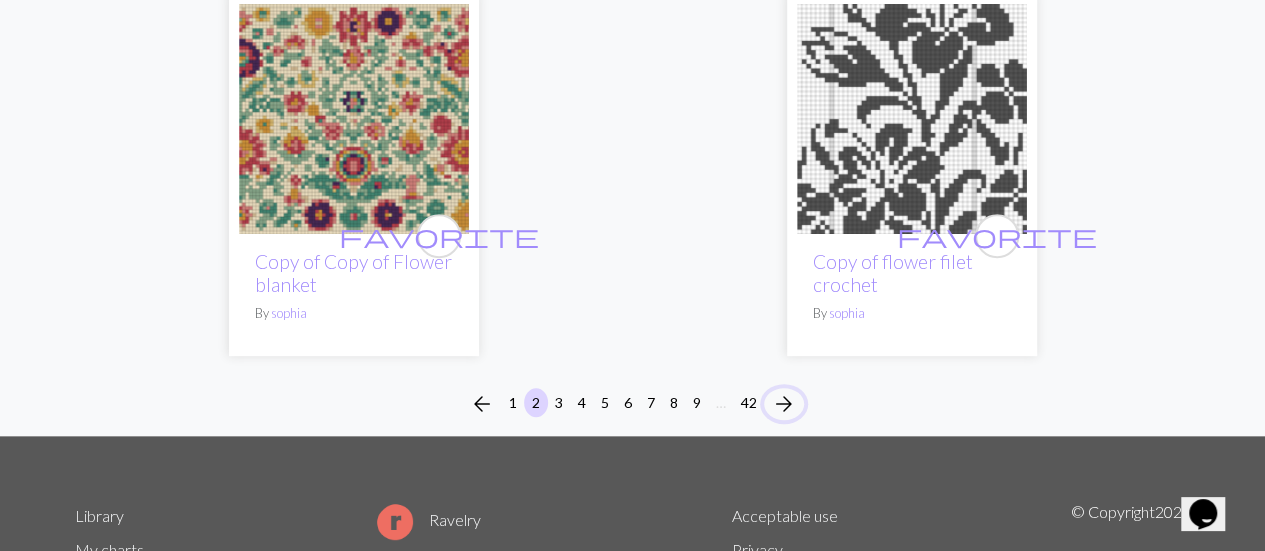 scroll, scrollTop: 8000, scrollLeft: 0, axis: vertical 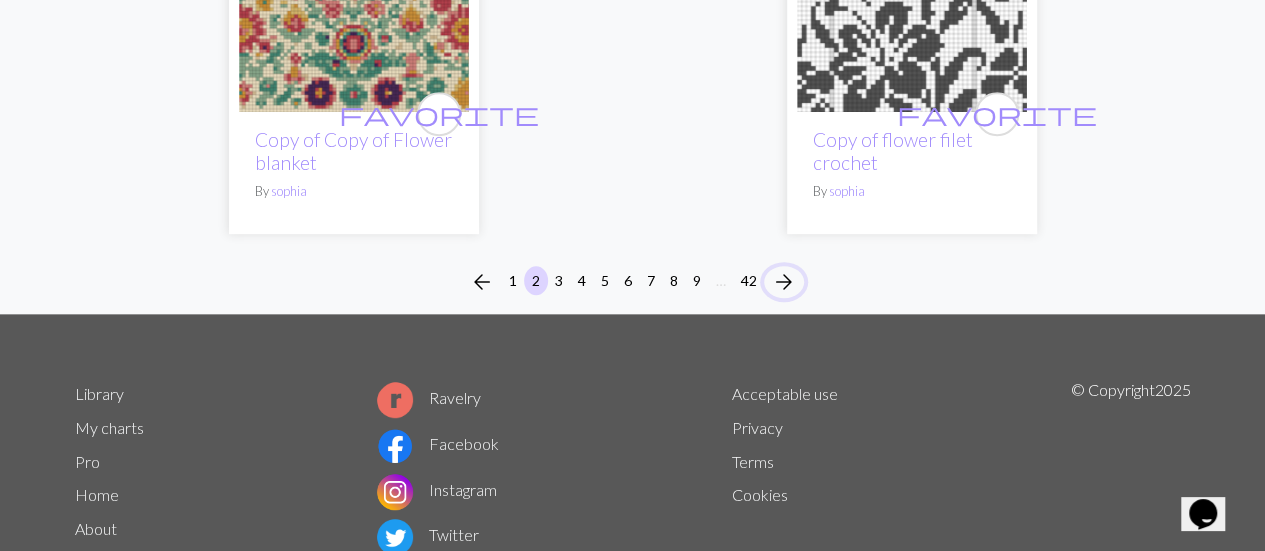 click on "arrow_forward" at bounding box center (784, 282) 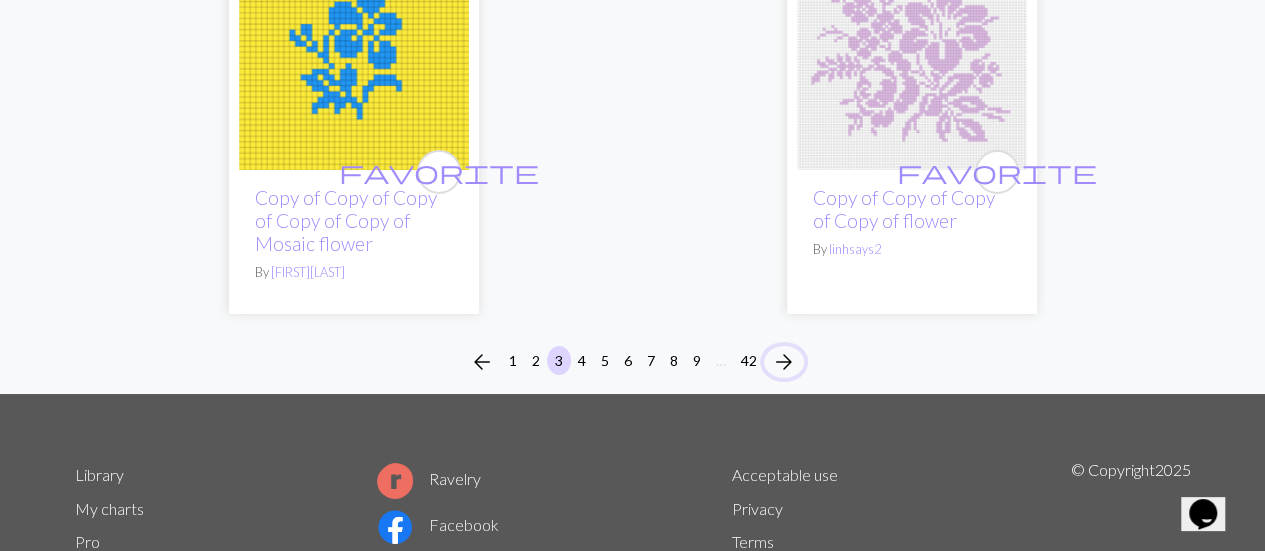 scroll, scrollTop: 7300, scrollLeft: 0, axis: vertical 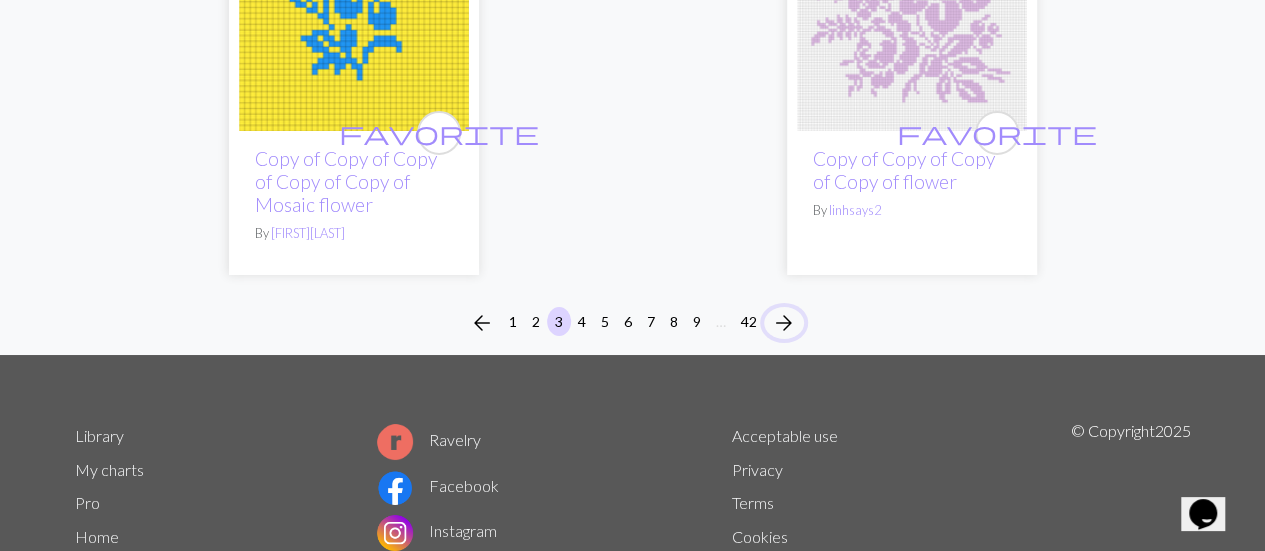 click on "arrow_forward" at bounding box center (784, 323) 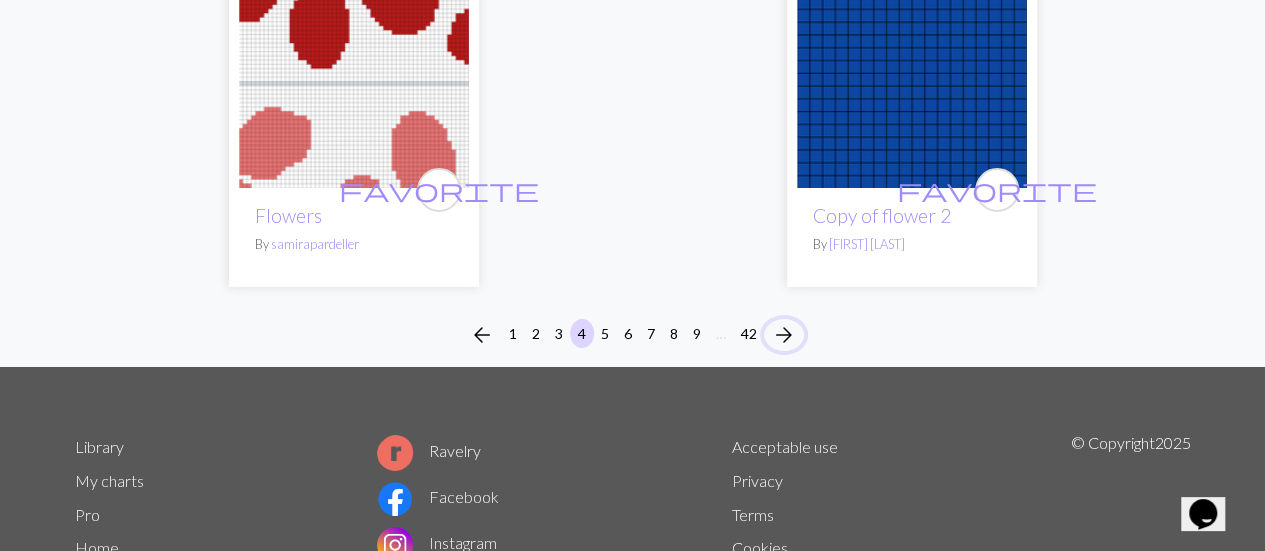 scroll, scrollTop: 7200, scrollLeft: 0, axis: vertical 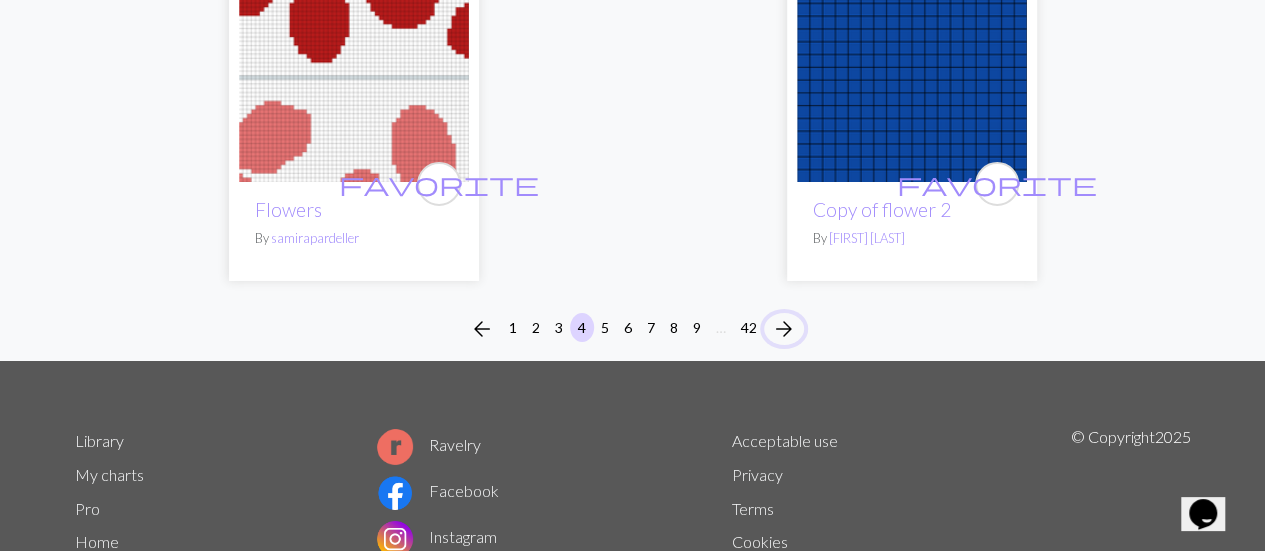 click on "arrow_forward" at bounding box center [784, 329] 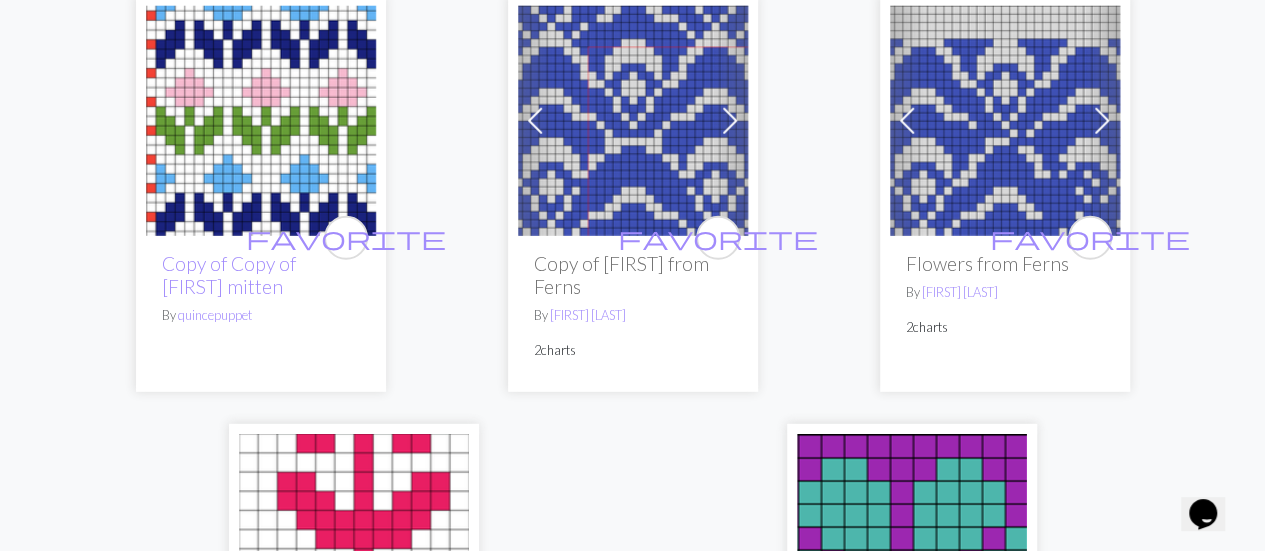 scroll, scrollTop: 6858, scrollLeft: 0, axis: vertical 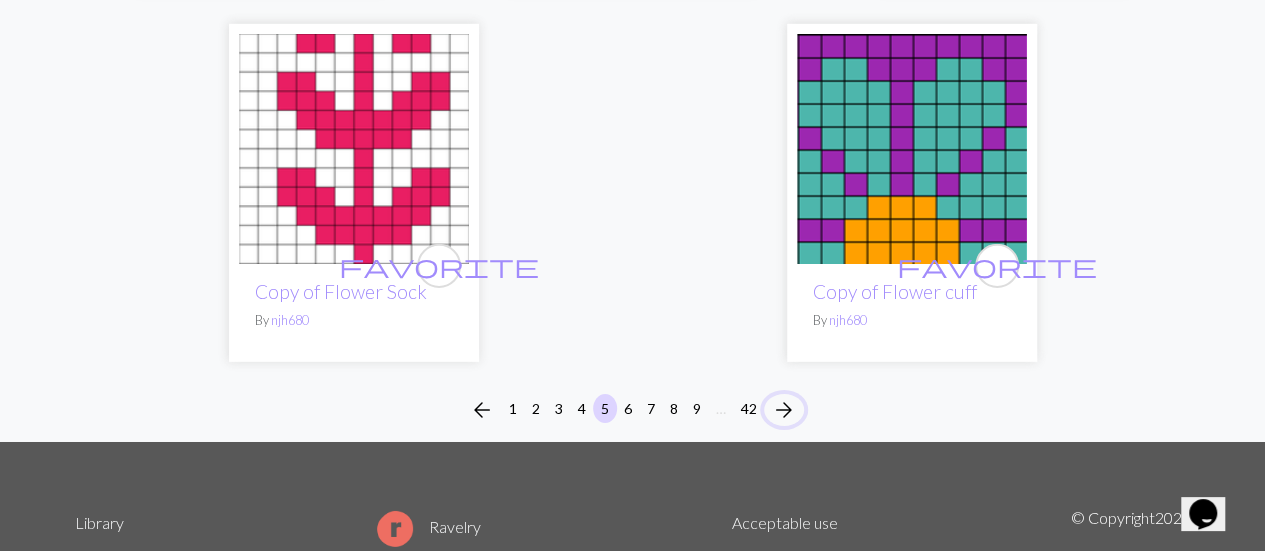 click on "arrow_forward" at bounding box center [784, 410] 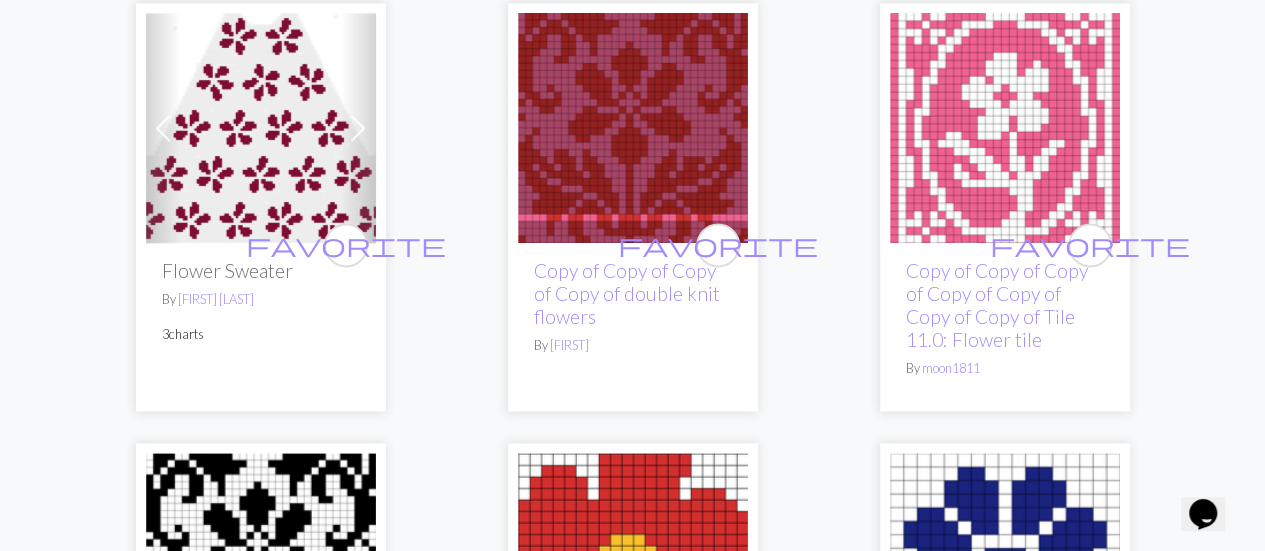 scroll, scrollTop: 1400, scrollLeft: 0, axis: vertical 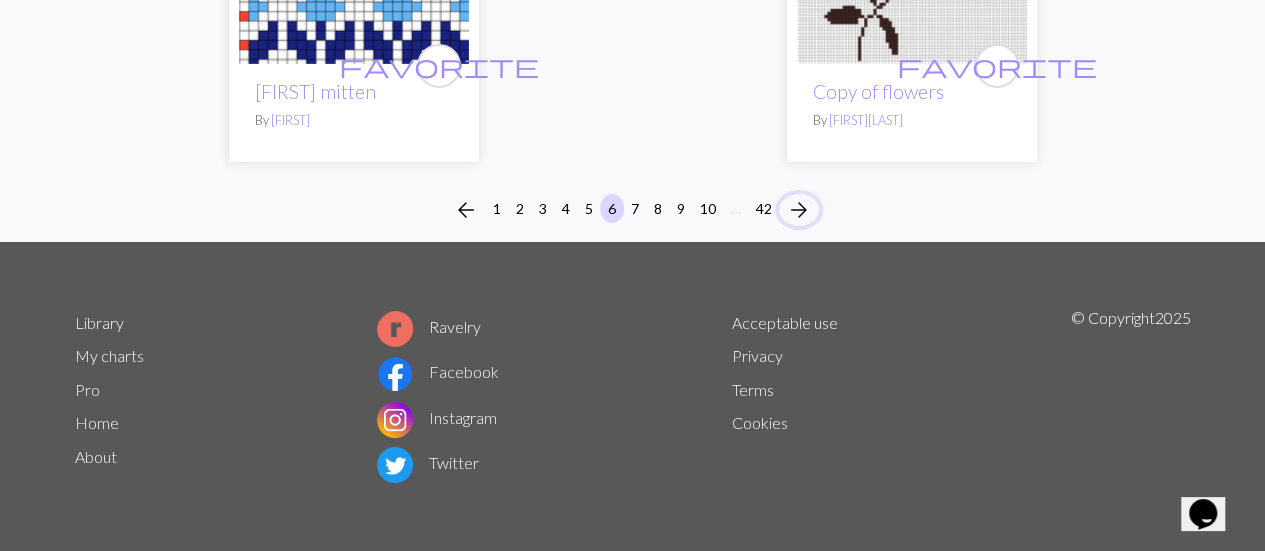 click on "arrow_forward" at bounding box center (799, 210) 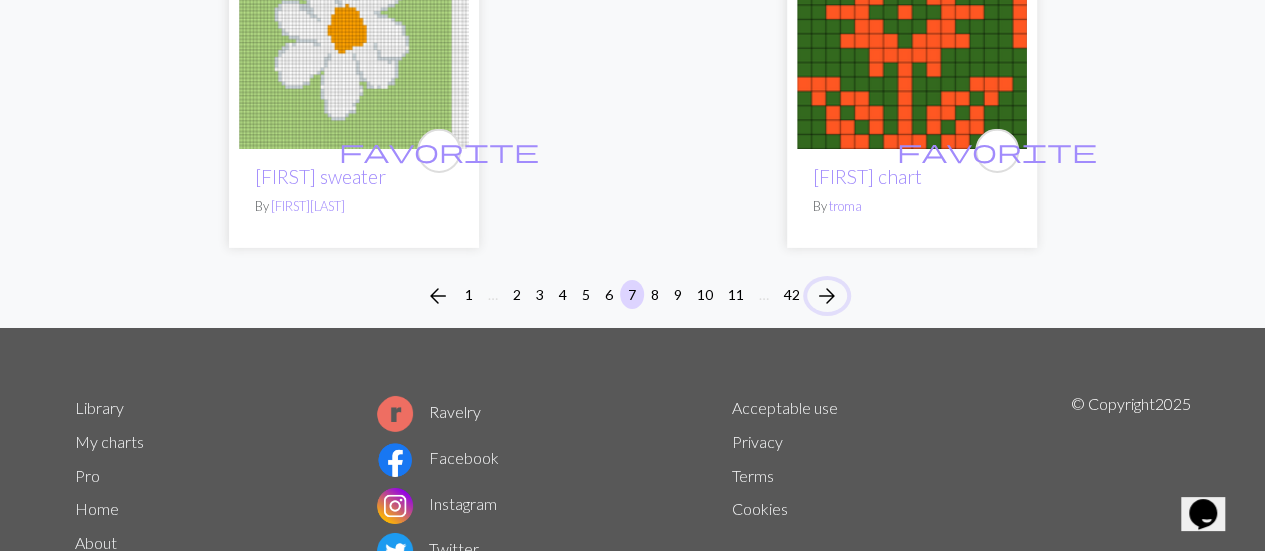 scroll, scrollTop: 7000, scrollLeft: 0, axis: vertical 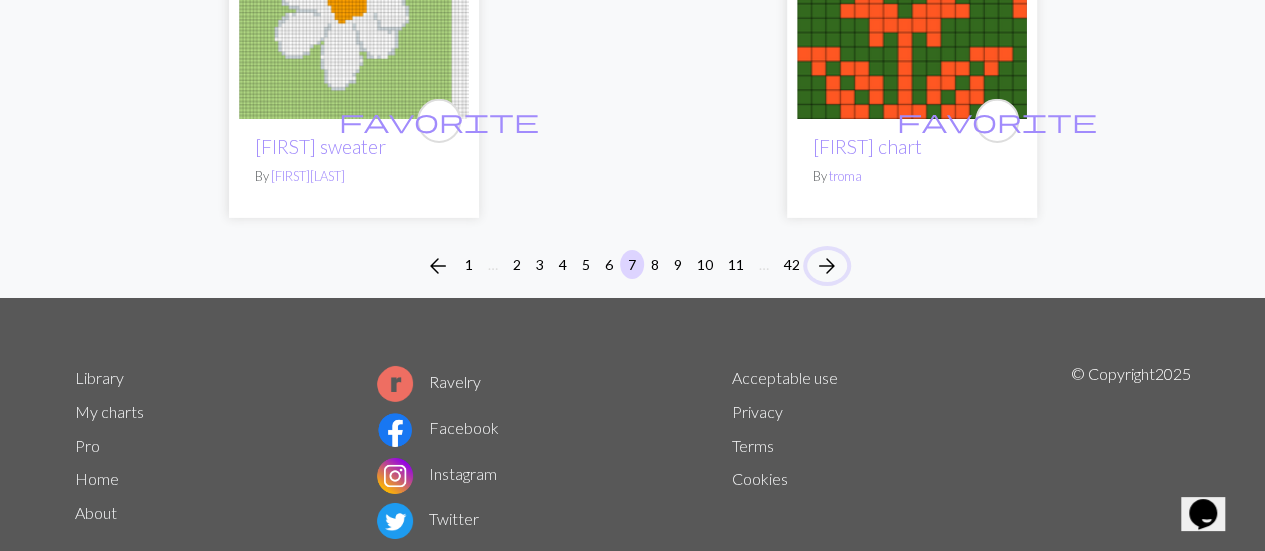 click on "arrow_forward" at bounding box center [827, 266] 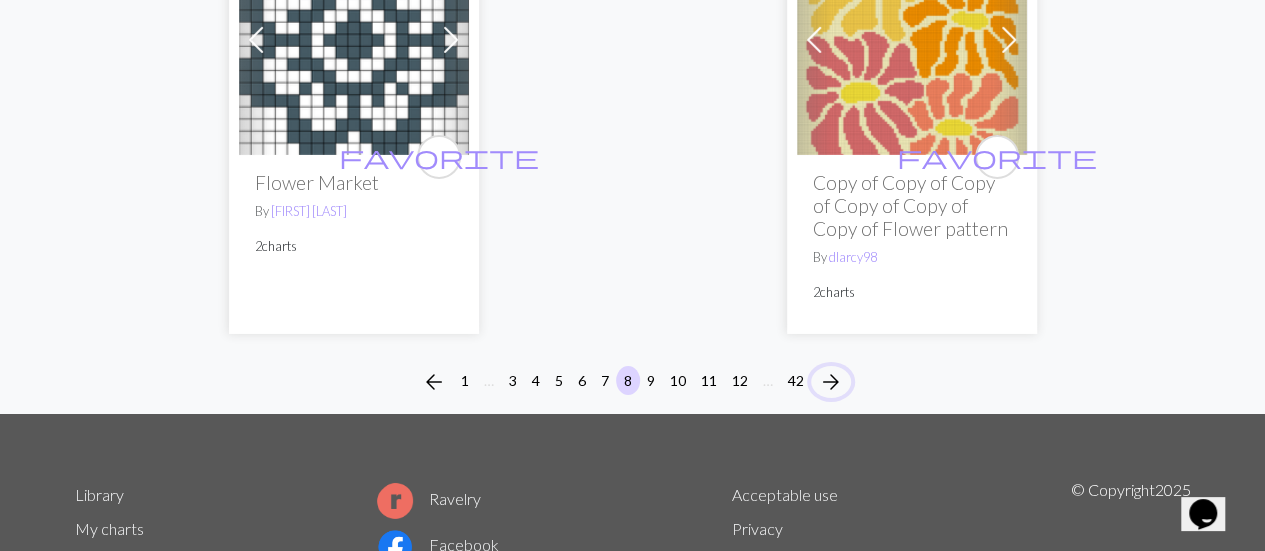 scroll, scrollTop: 7100, scrollLeft: 0, axis: vertical 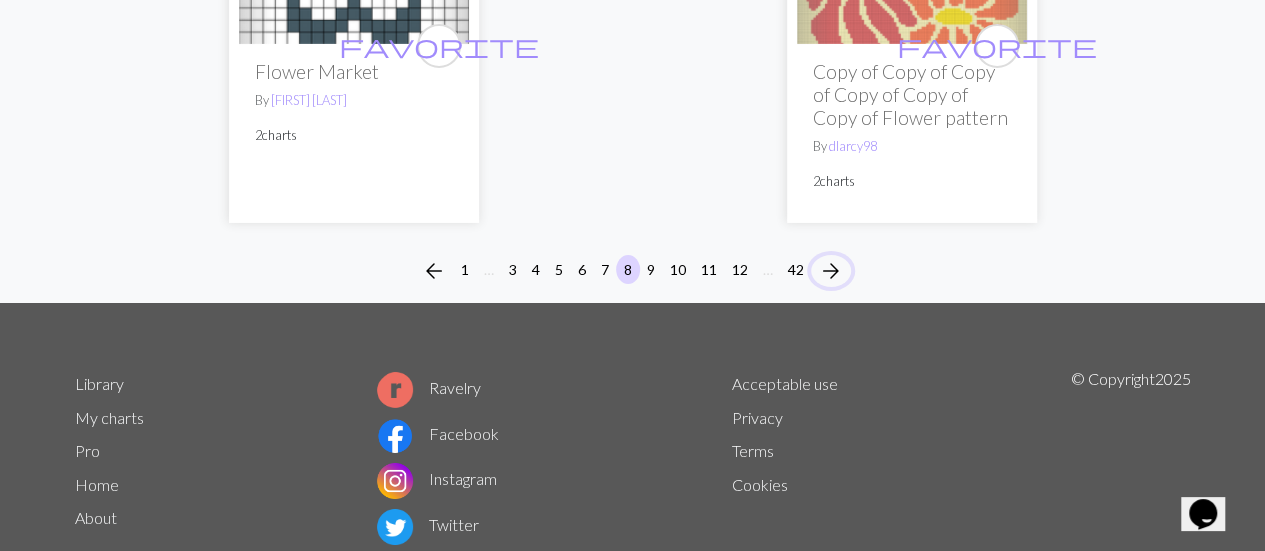 click on "arrow_forward" at bounding box center [831, 271] 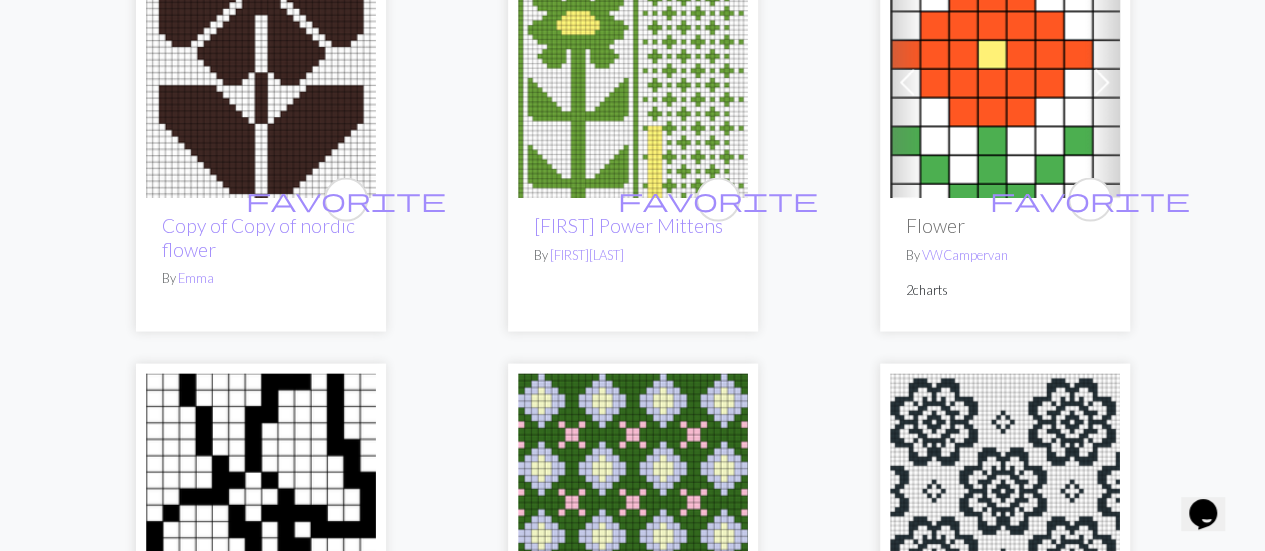 scroll, scrollTop: 1900, scrollLeft: 0, axis: vertical 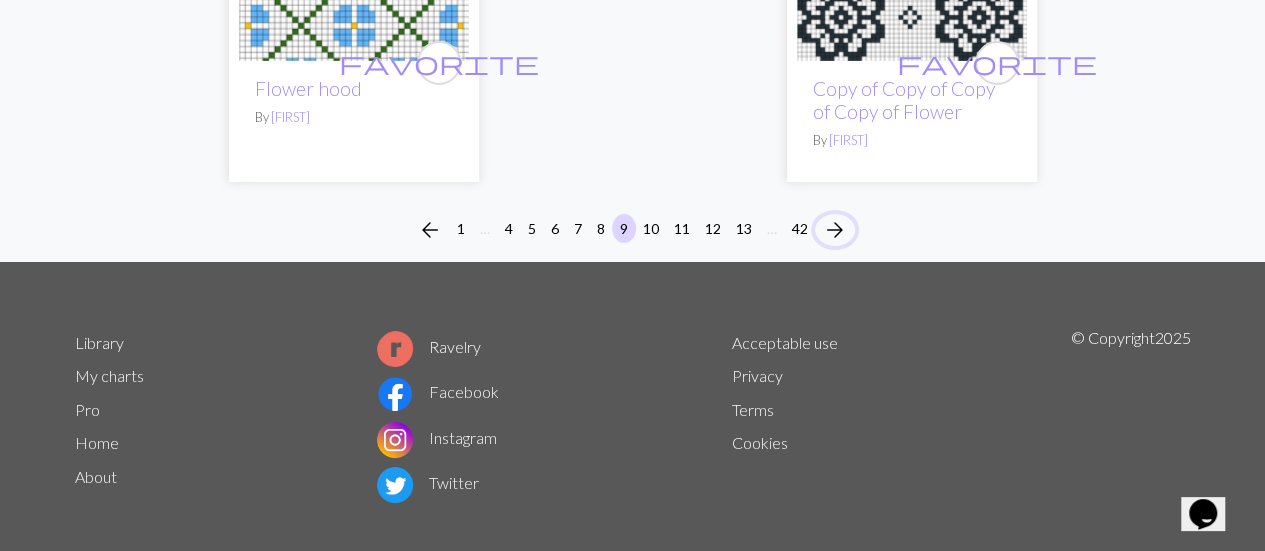 click on "arrow_forward" at bounding box center (835, 230) 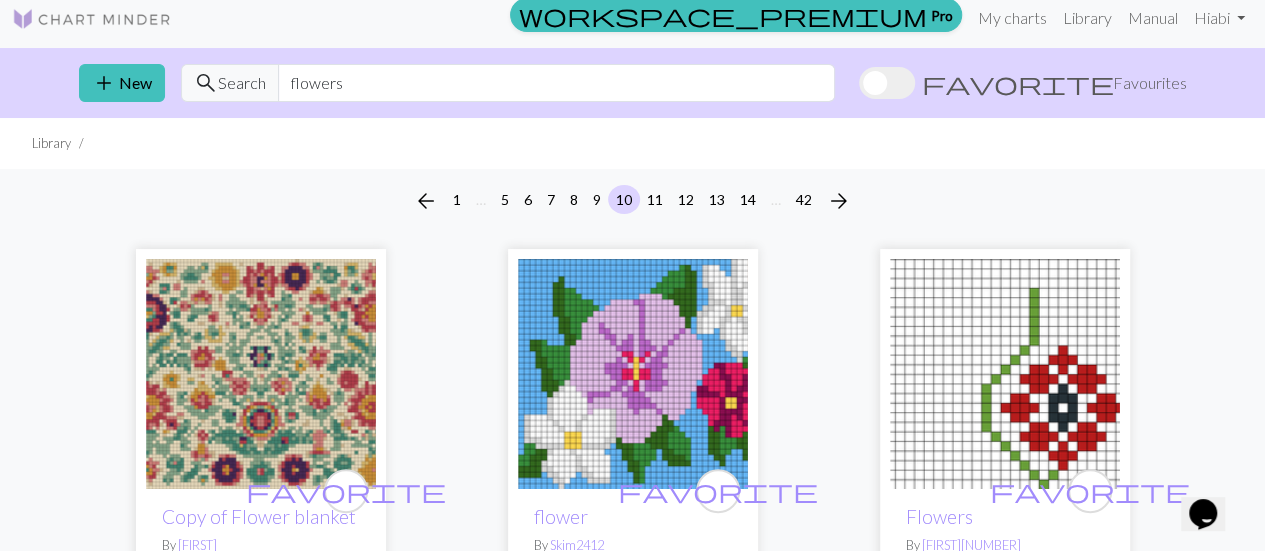 scroll, scrollTop: 0, scrollLeft: 0, axis: both 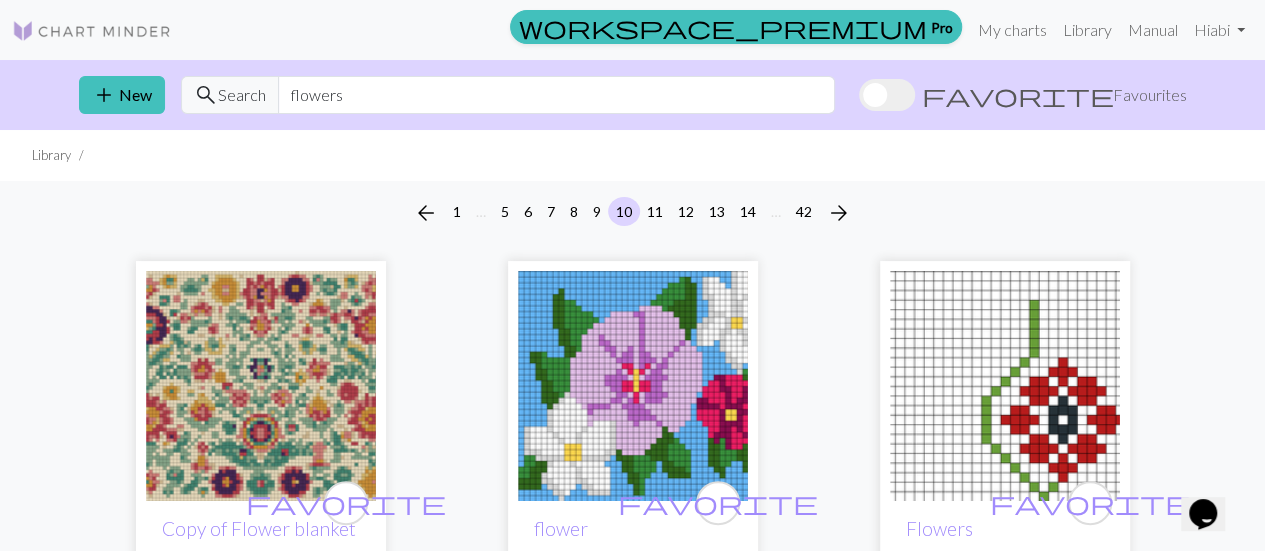 click on "Library" at bounding box center (51, 155) 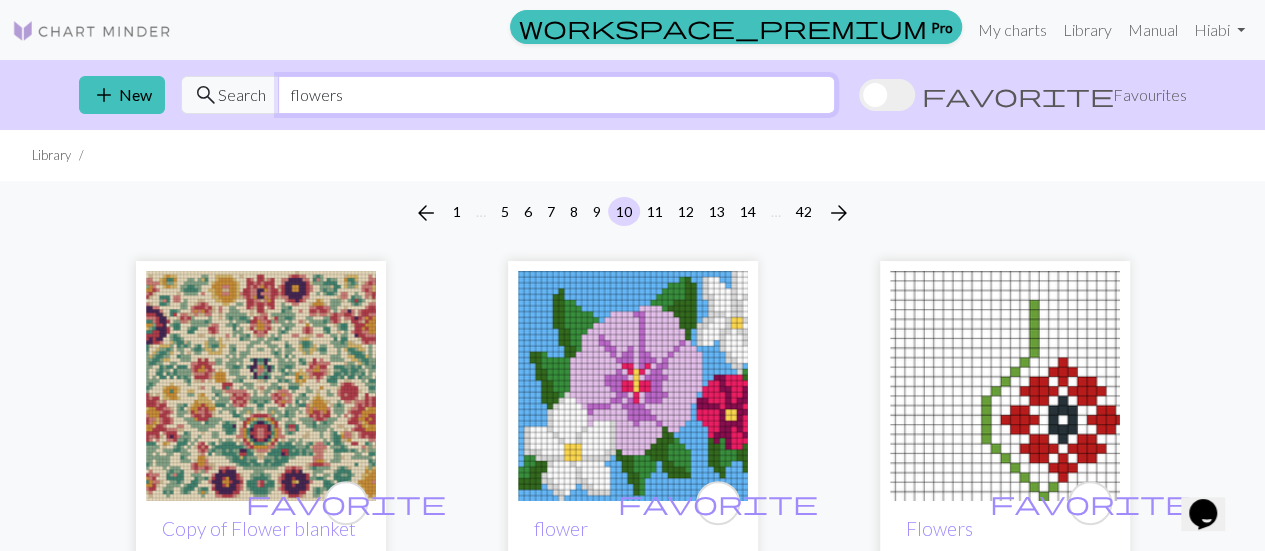 drag, startPoint x: 363, startPoint y: 86, endPoint x: 264, endPoint y: 104, distance: 100.62306 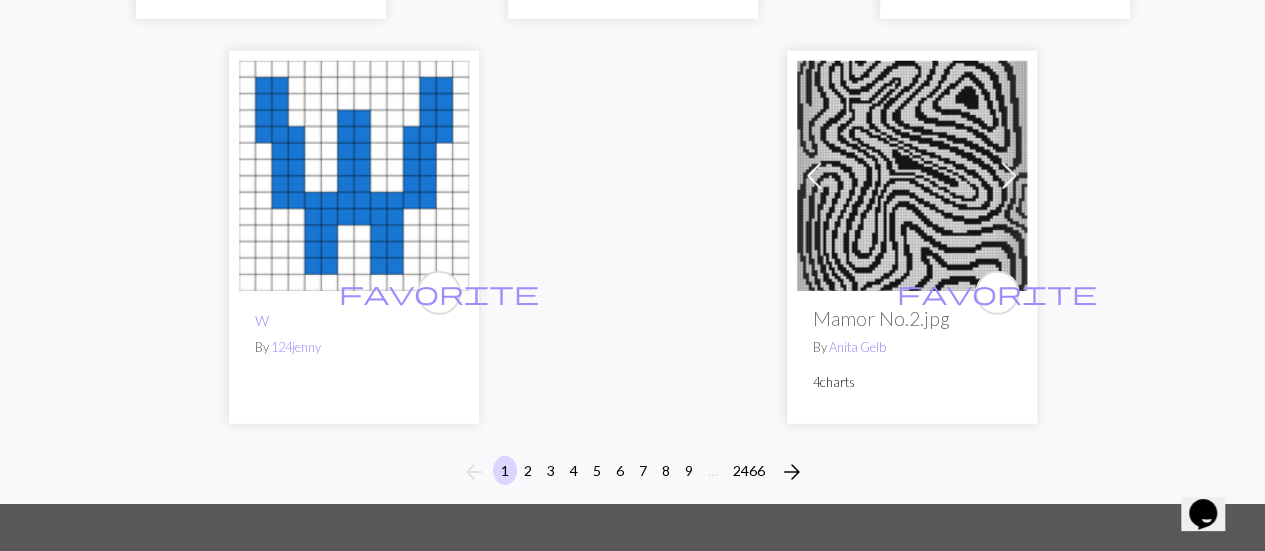 scroll, scrollTop: 6700, scrollLeft: 0, axis: vertical 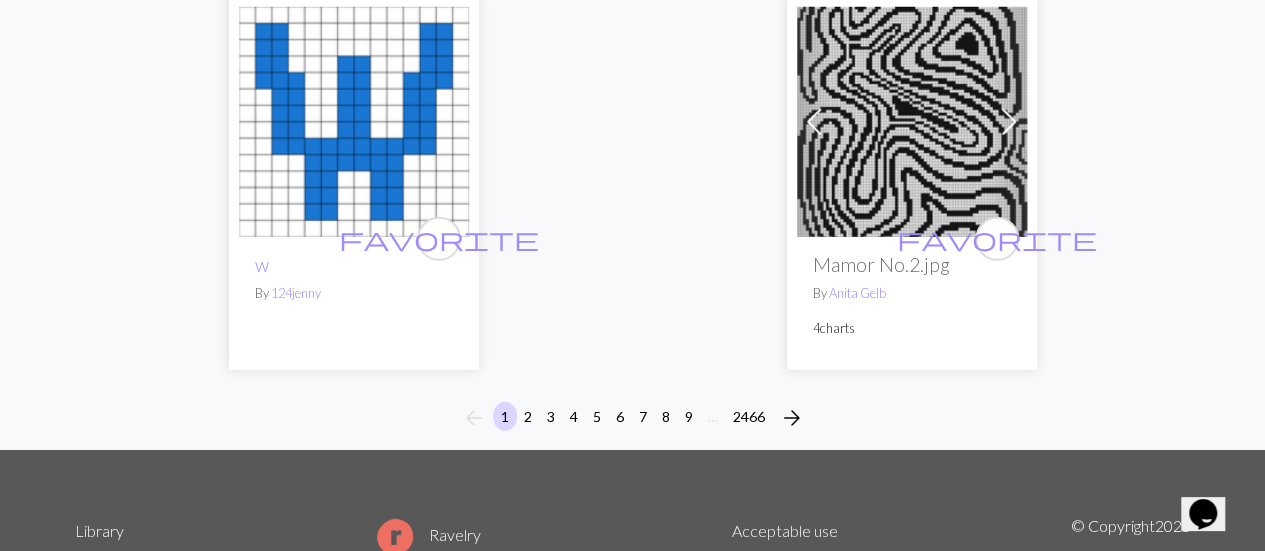 type 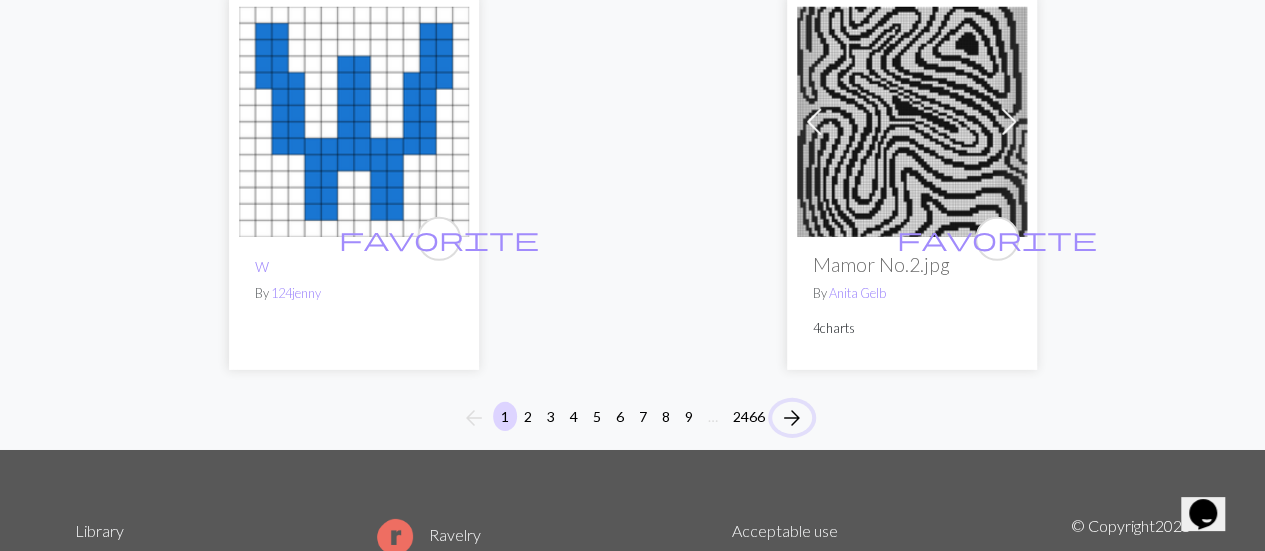 click on "arrow_forward" at bounding box center [792, 418] 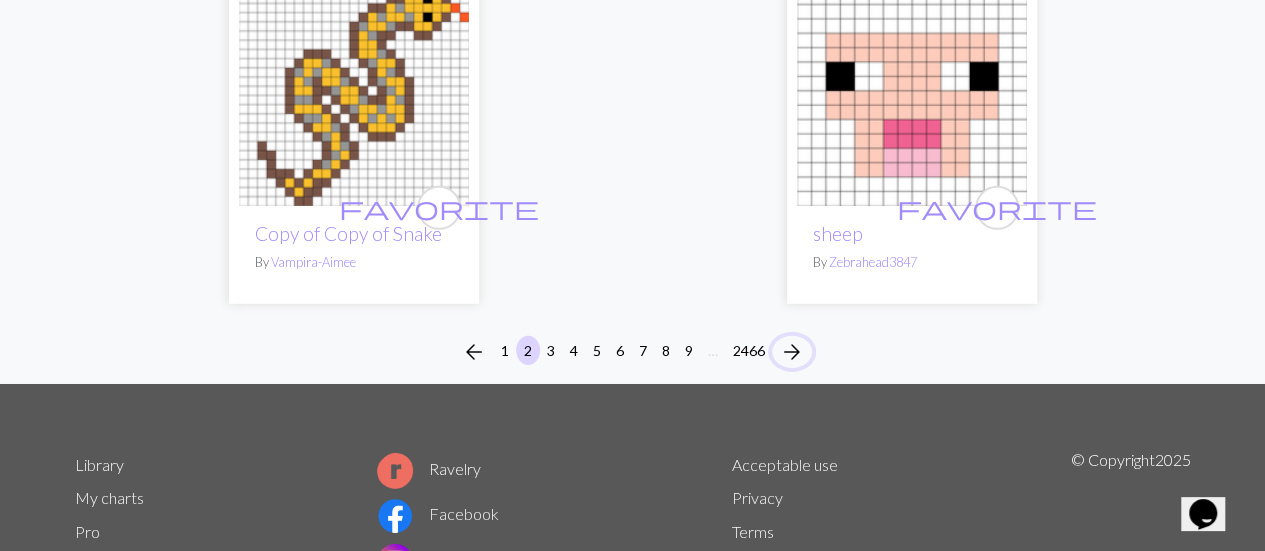 scroll, scrollTop: 6800, scrollLeft: 0, axis: vertical 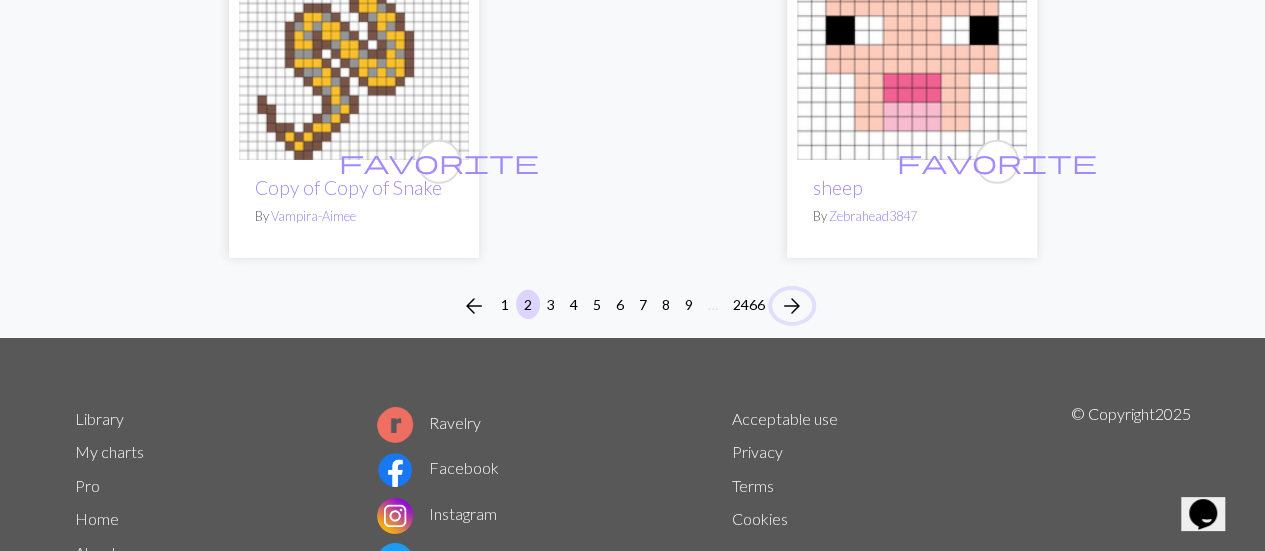 click on "arrow_forward" at bounding box center [792, 306] 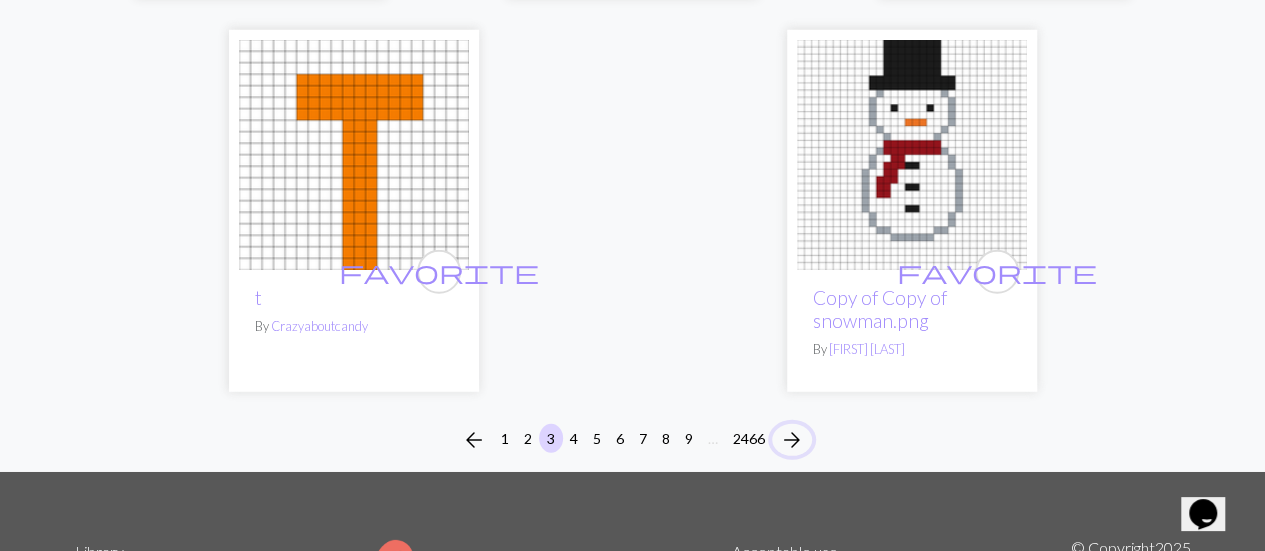 scroll, scrollTop: 6600, scrollLeft: 0, axis: vertical 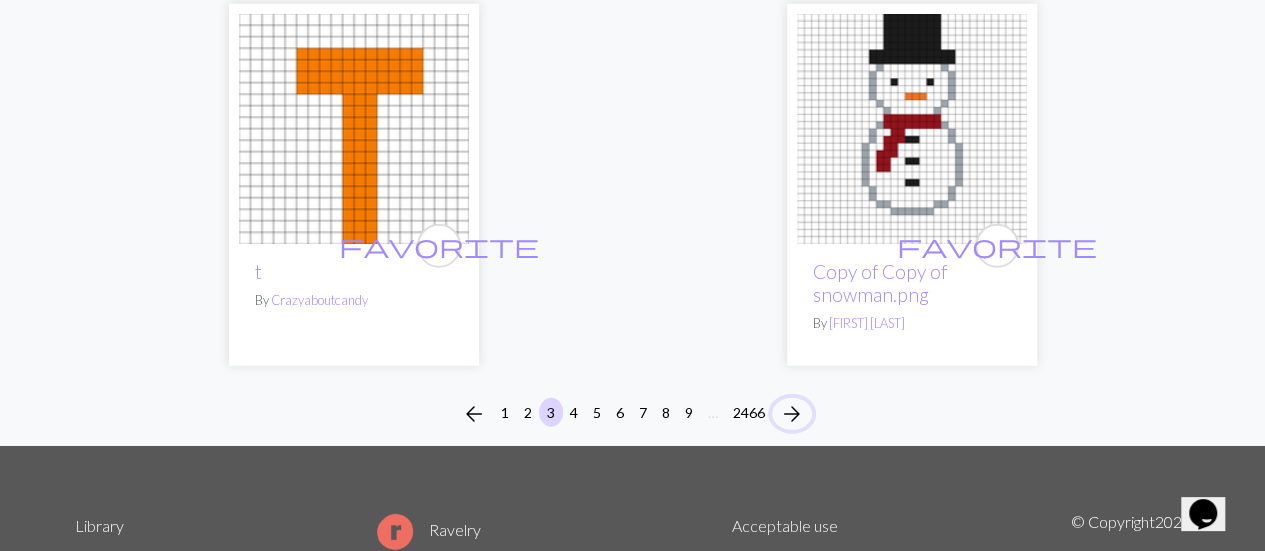 click on "arrow_forward" at bounding box center (792, 414) 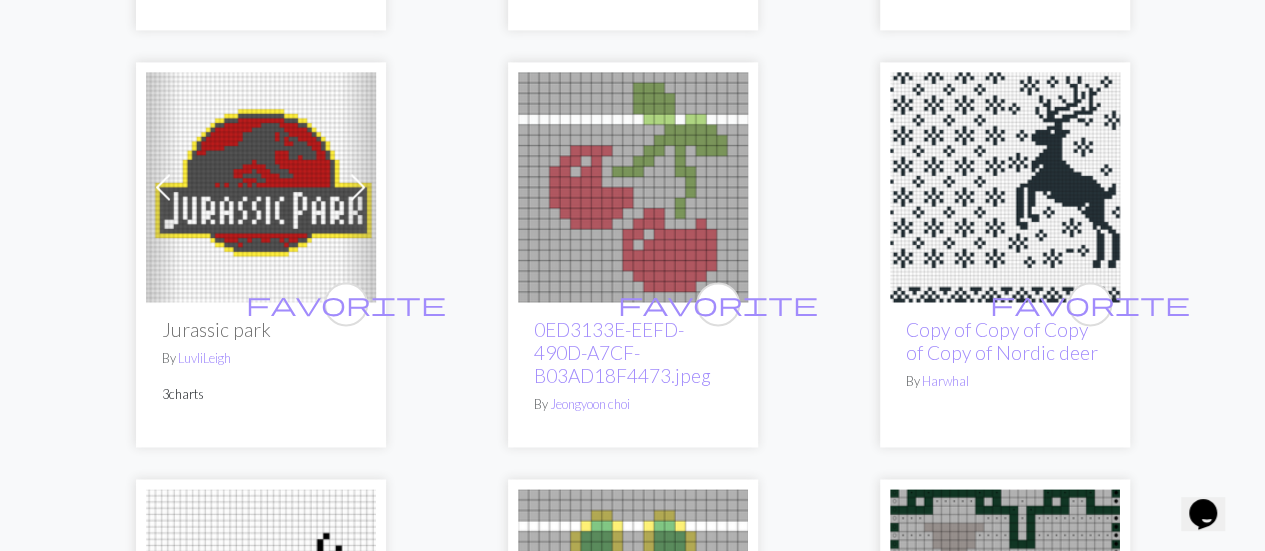 scroll, scrollTop: 1400, scrollLeft: 0, axis: vertical 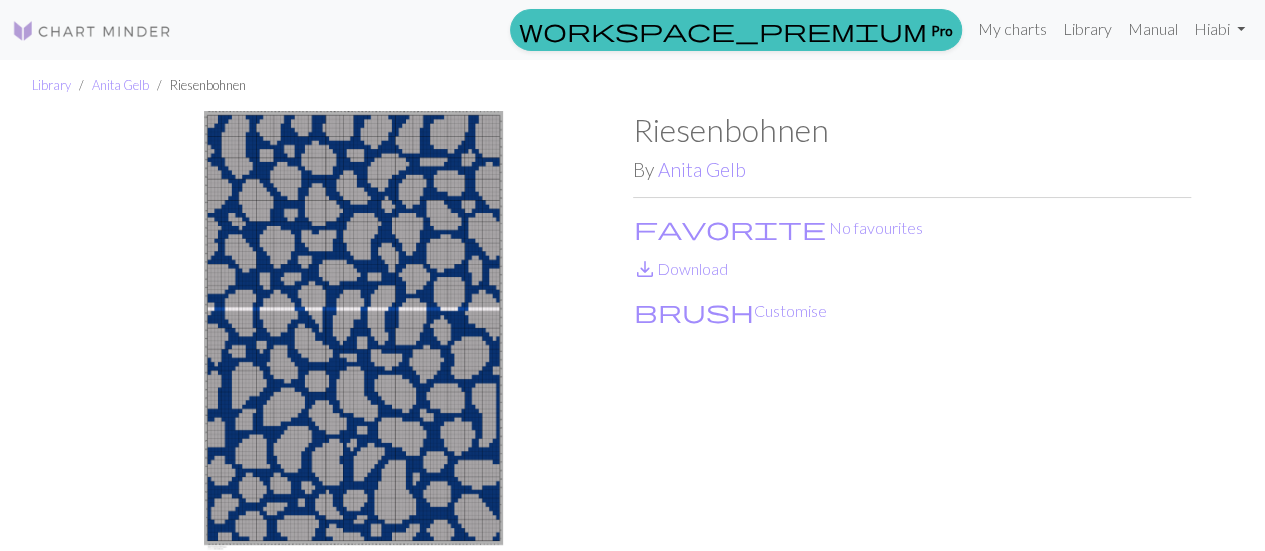 click at bounding box center (354, 331) 